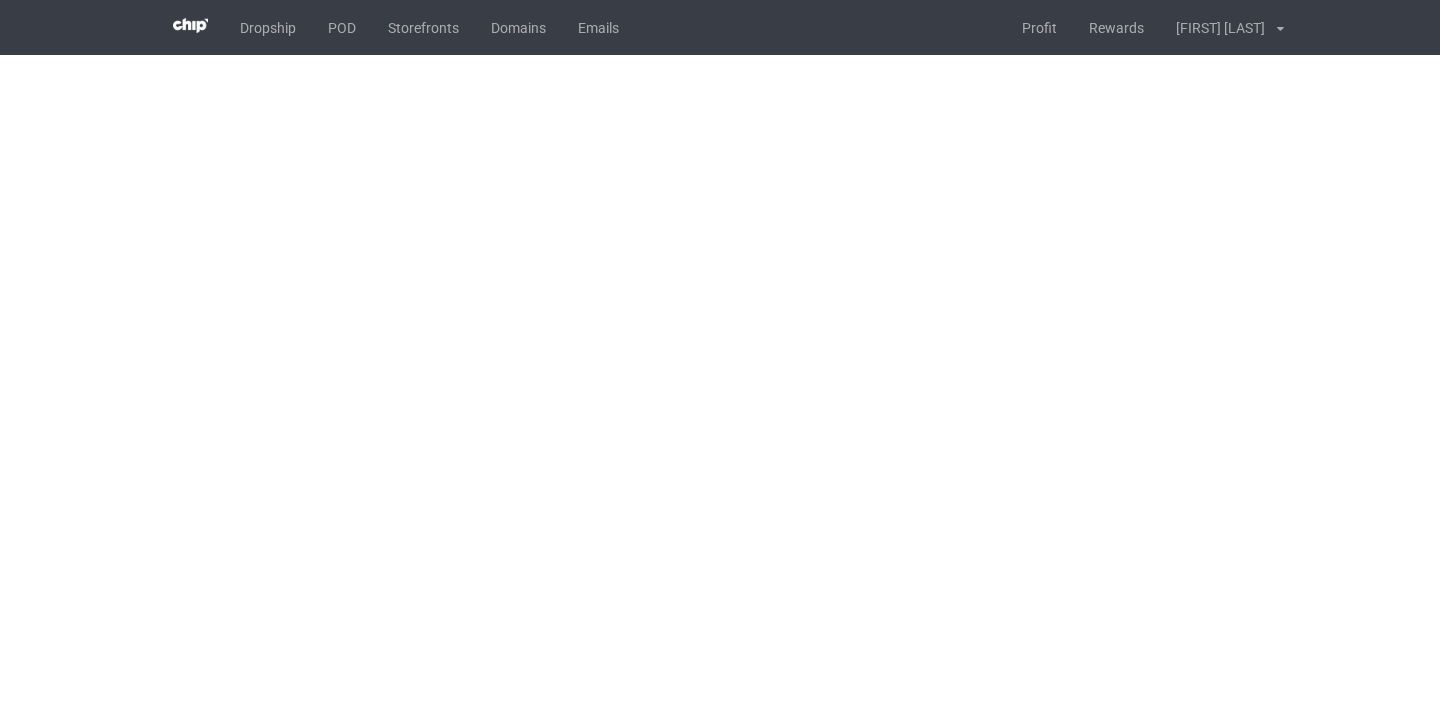 scroll, scrollTop: 0, scrollLeft: 0, axis: both 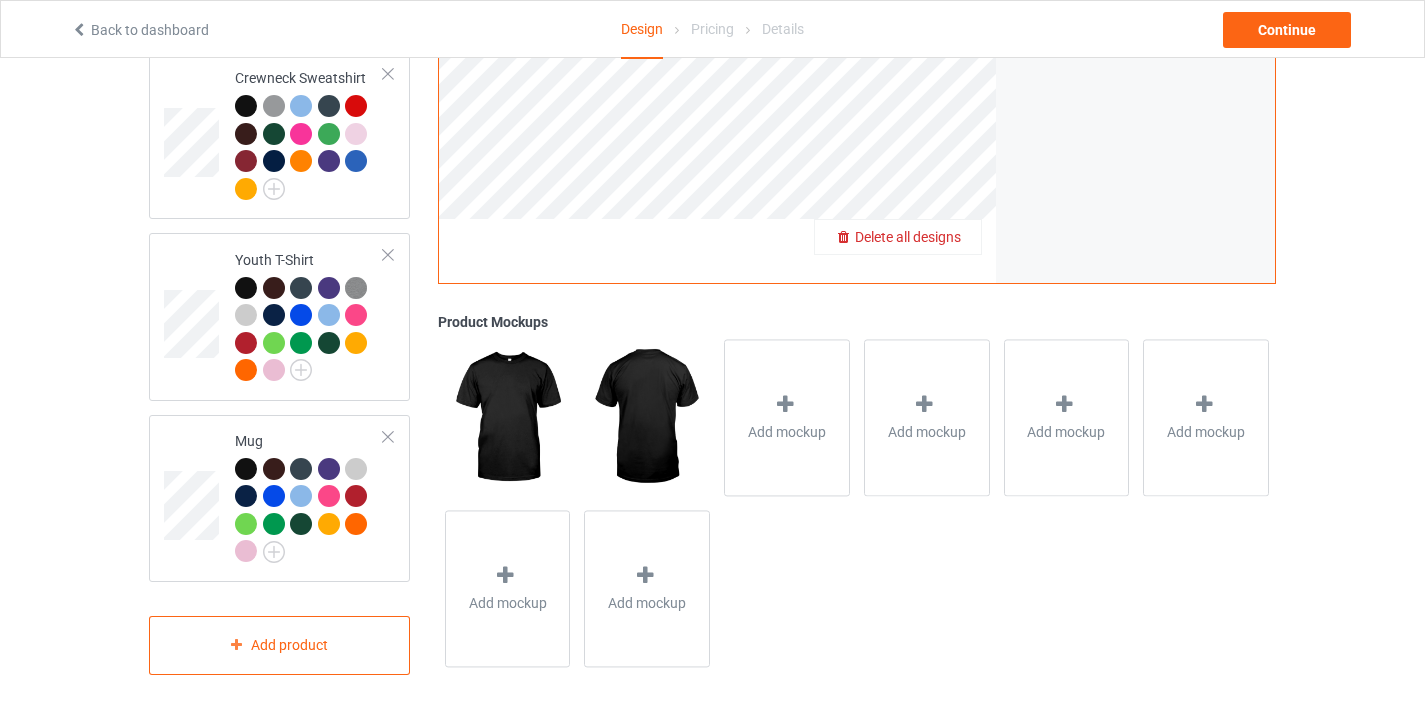 click on "Delete all designs" at bounding box center [898, 237] 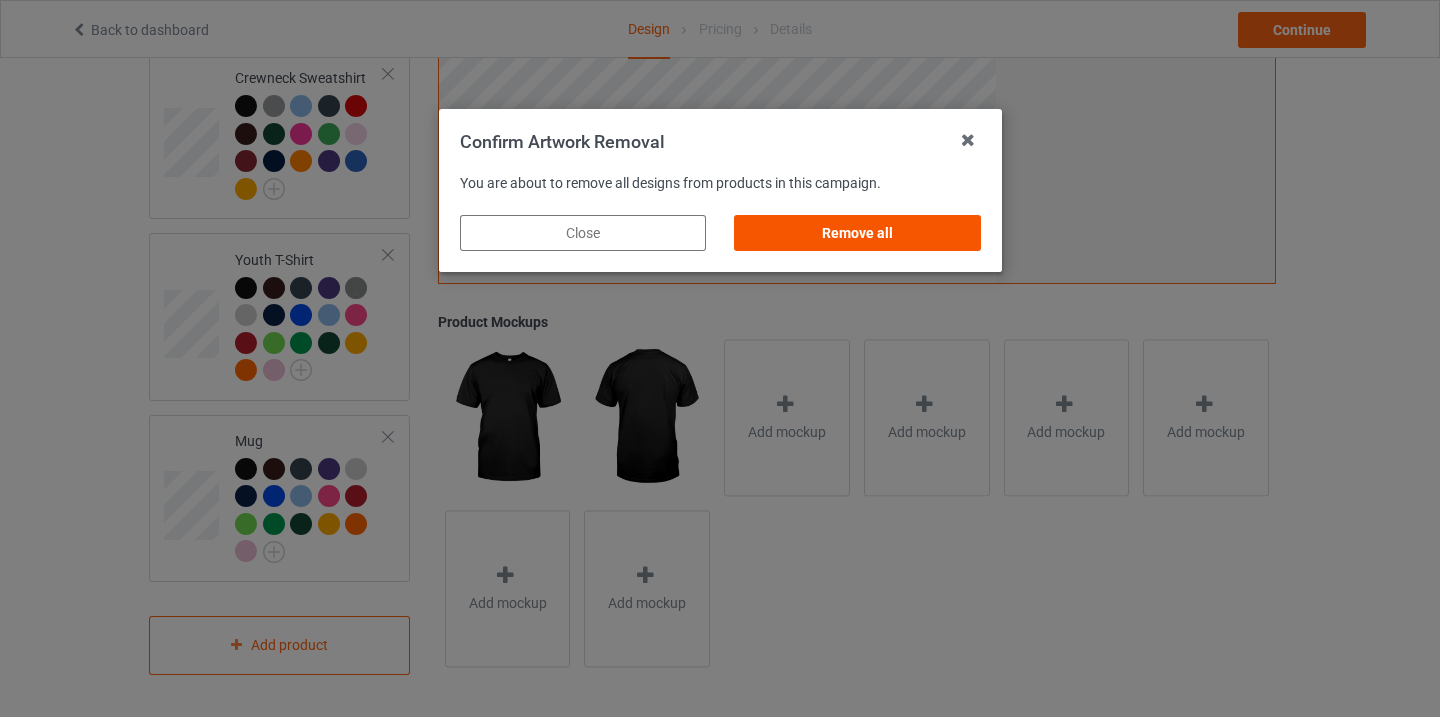 click on "Remove all" at bounding box center (857, 233) 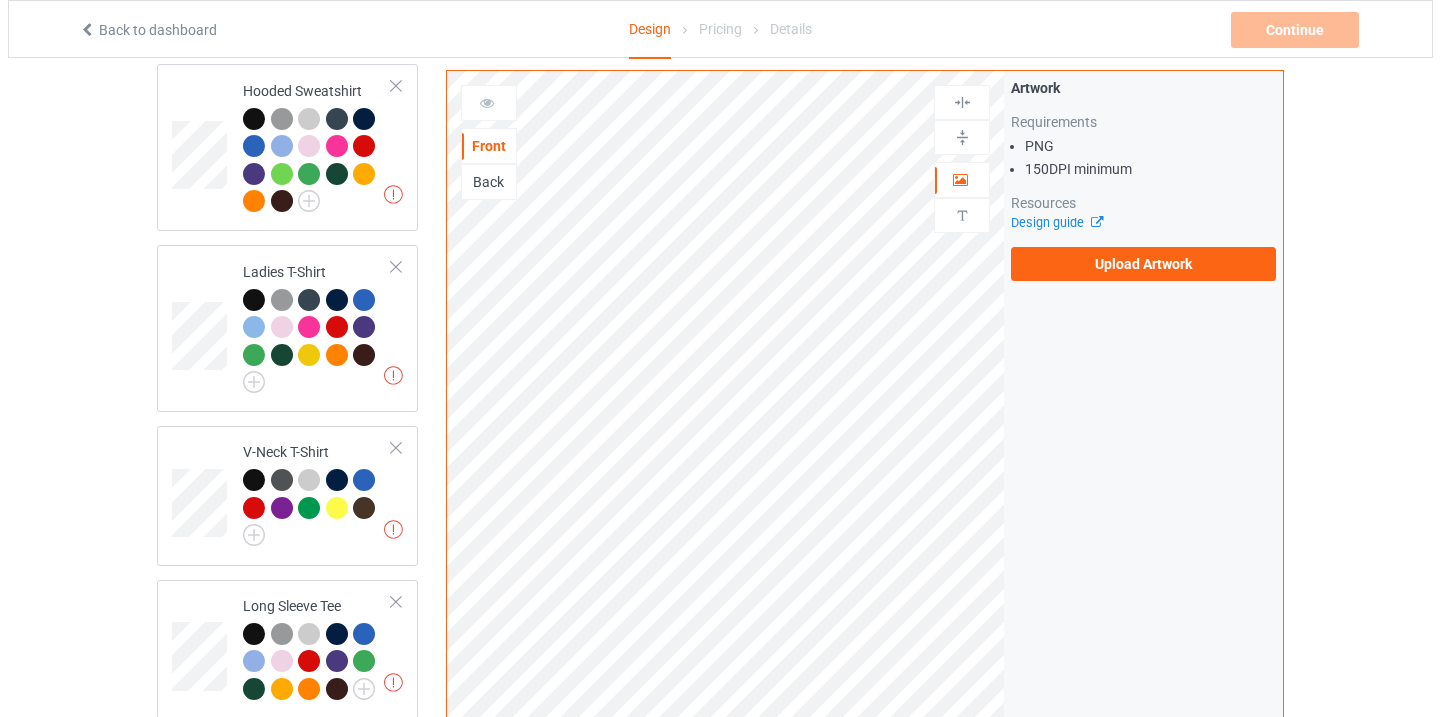 scroll, scrollTop: 470, scrollLeft: 0, axis: vertical 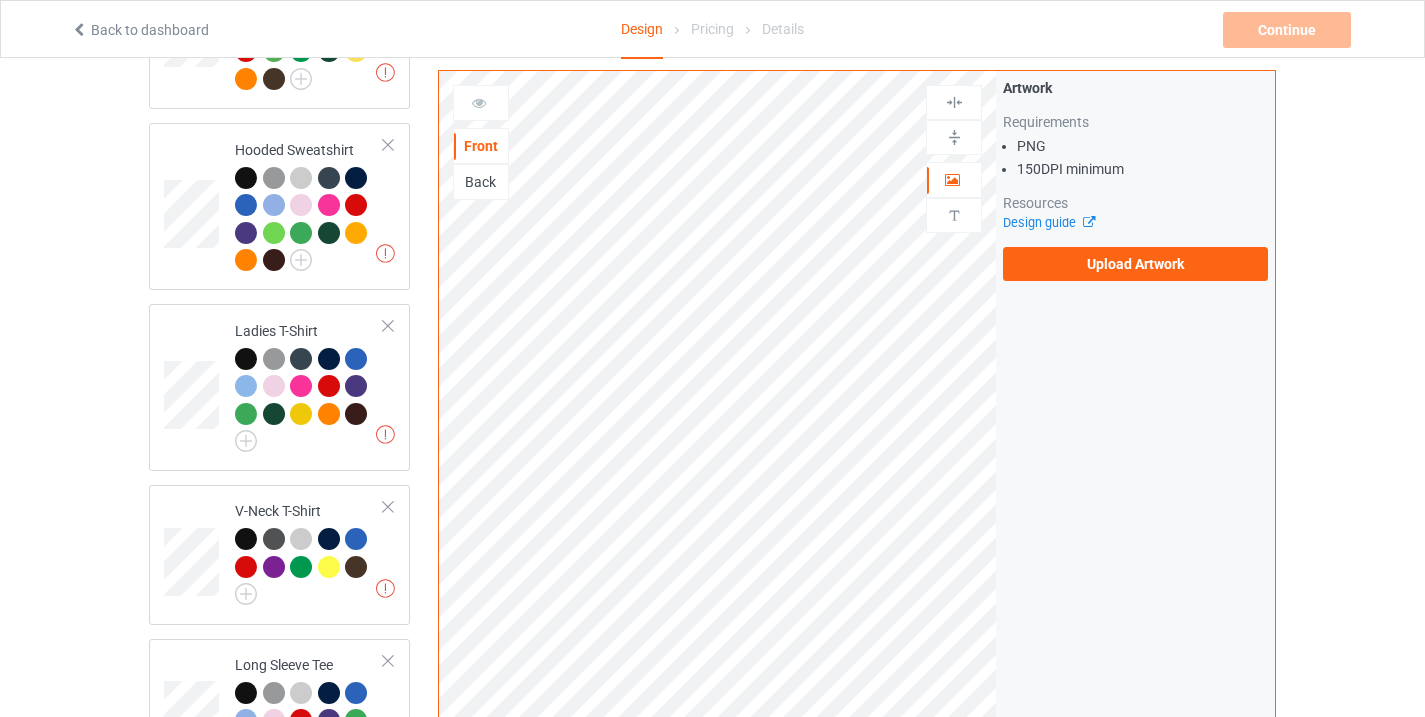 click on "Upload Artwork" at bounding box center [1135, 264] 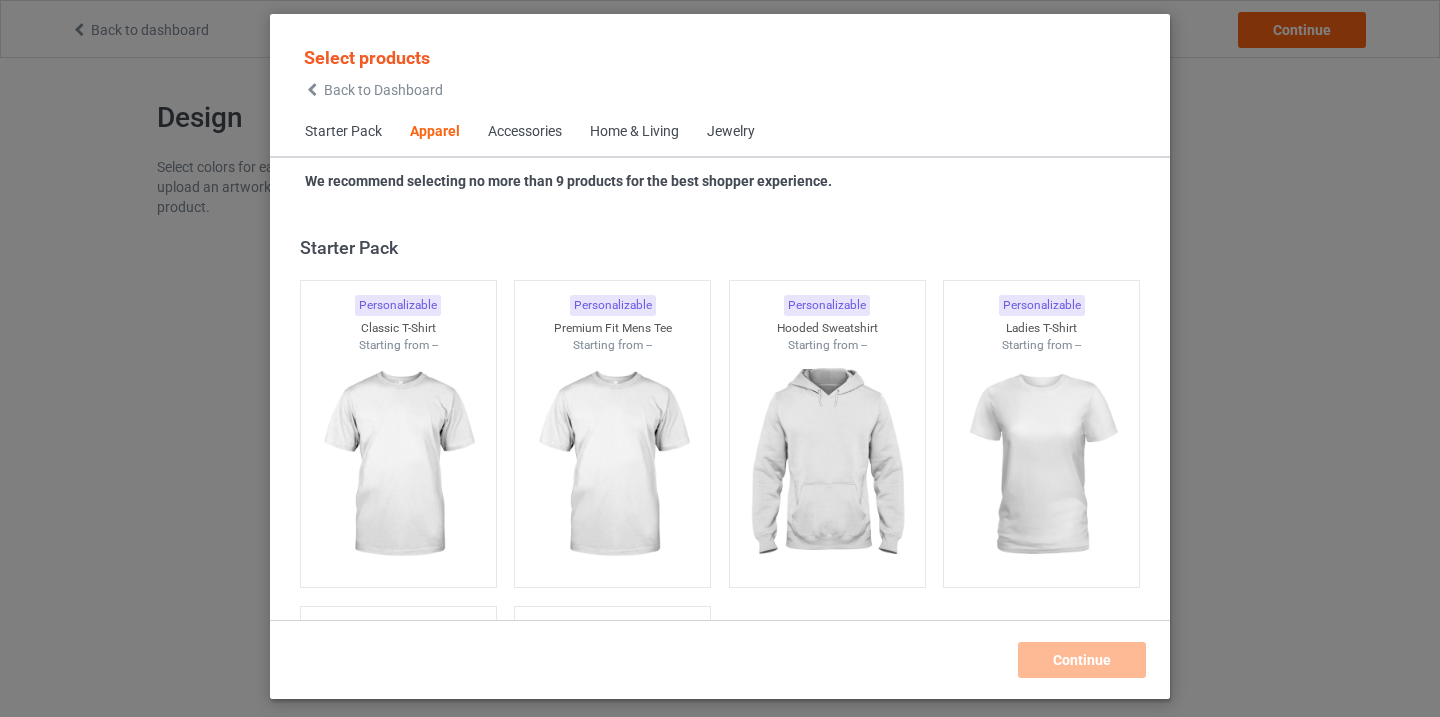 scroll, scrollTop: 0, scrollLeft: 0, axis: both 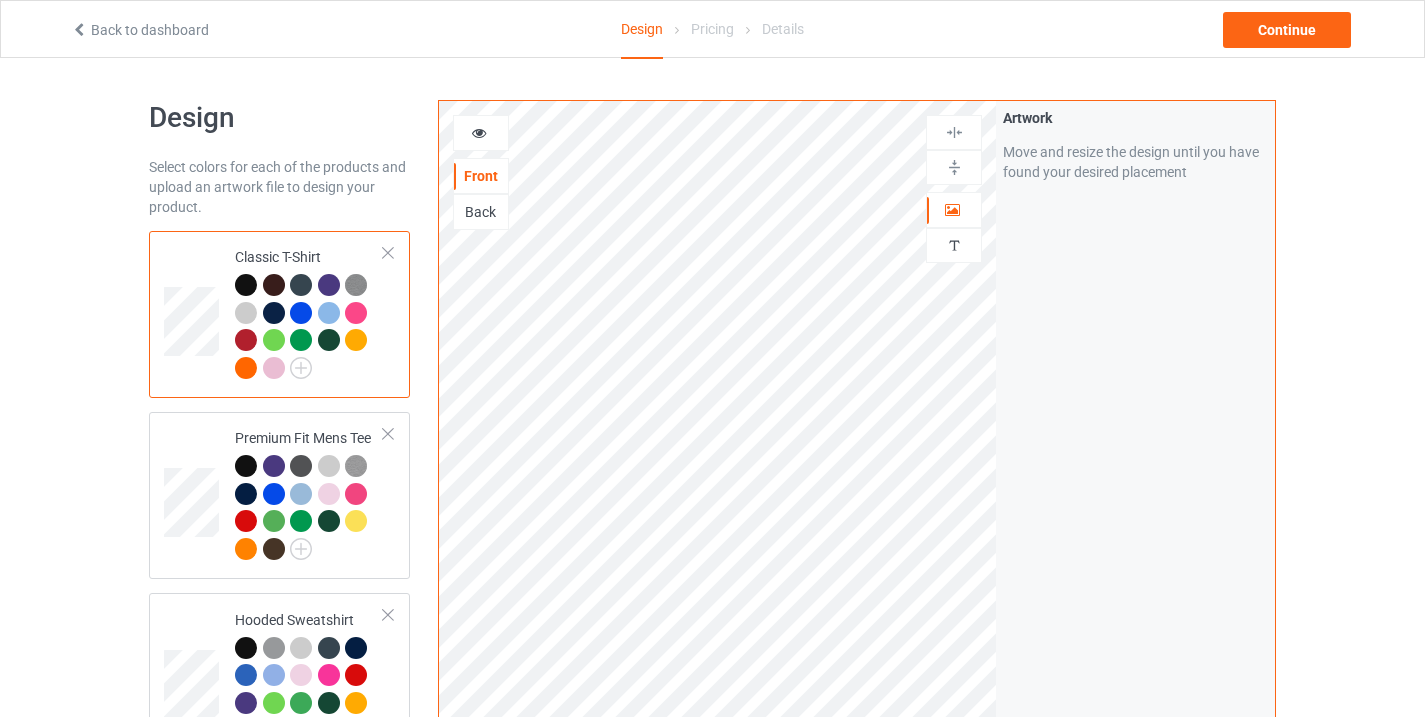 click on "Artwork Move and resize the design until you have found your desired placement" at bounding box center [1135, 481] 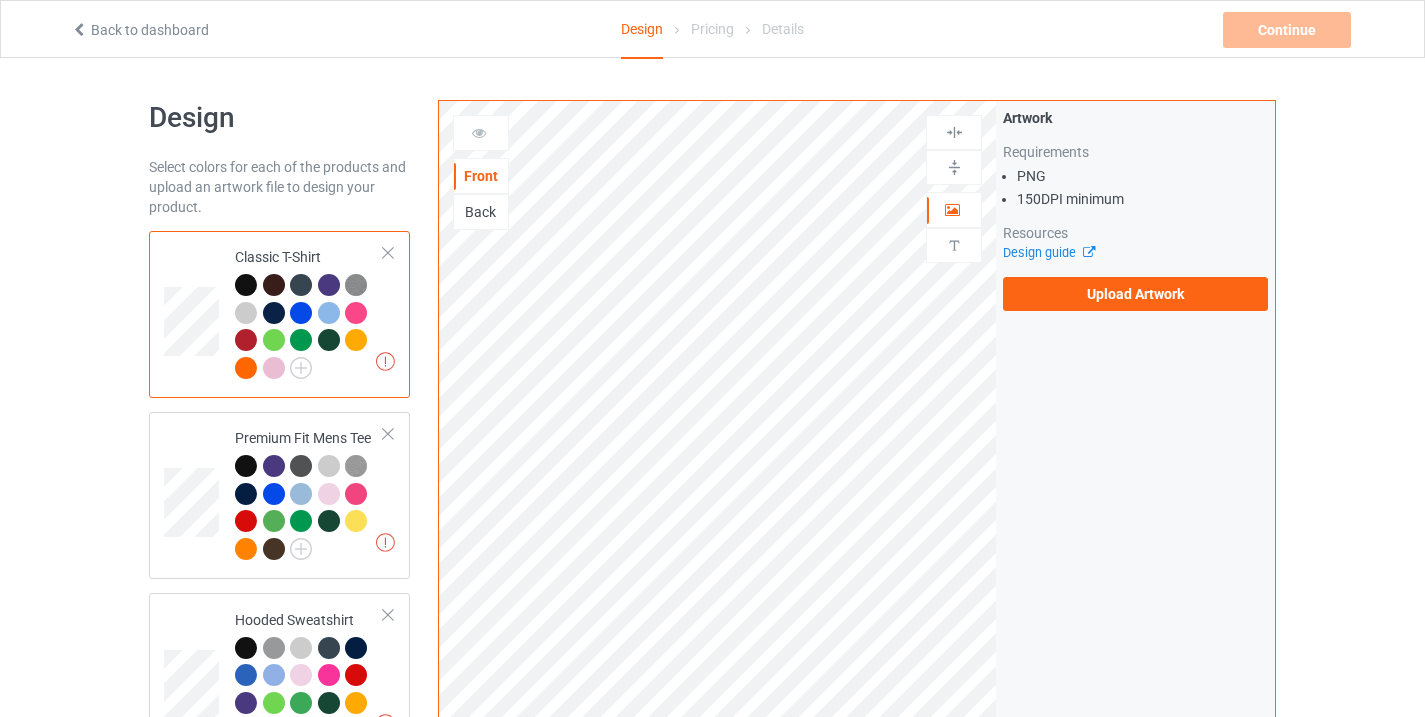 click on "Upload Artwork" at bounding box center [1135, 294] 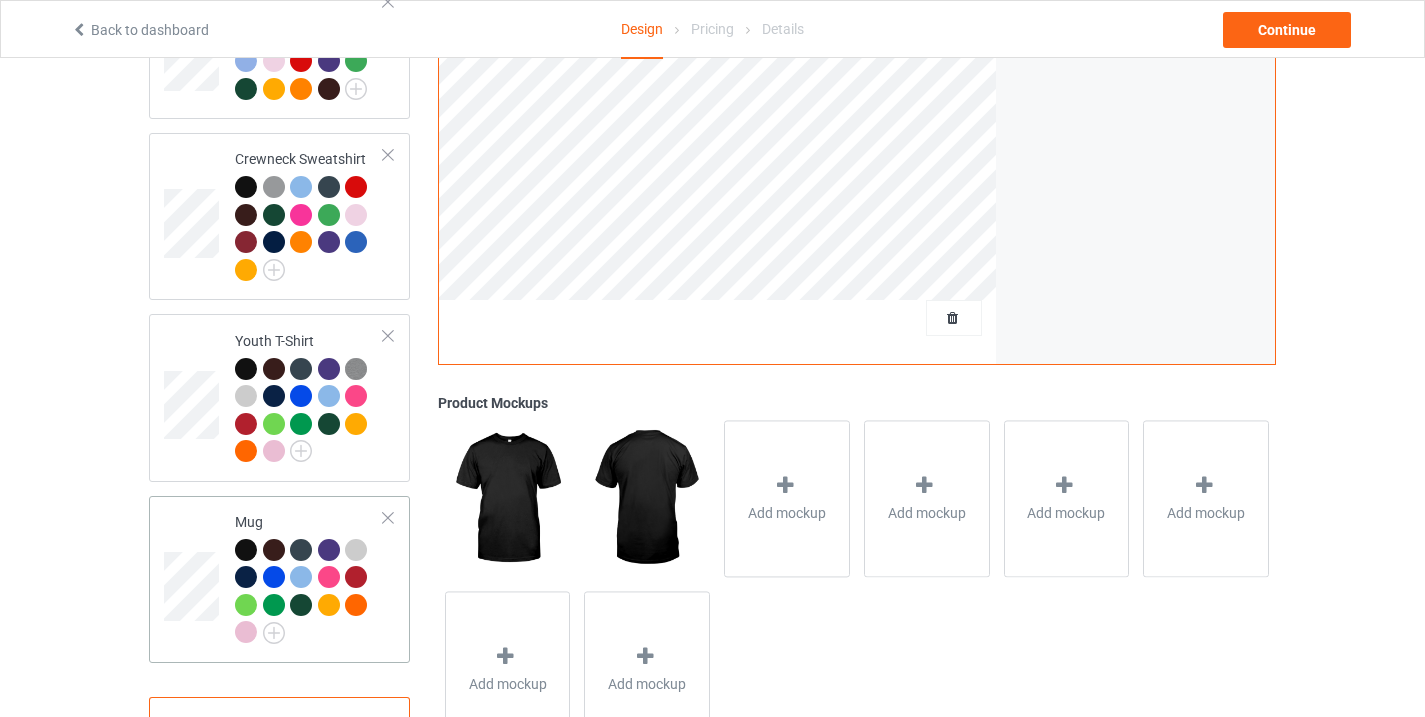 scroll, scrollTop: 1141, scrollLeft: 0, axis: vertical 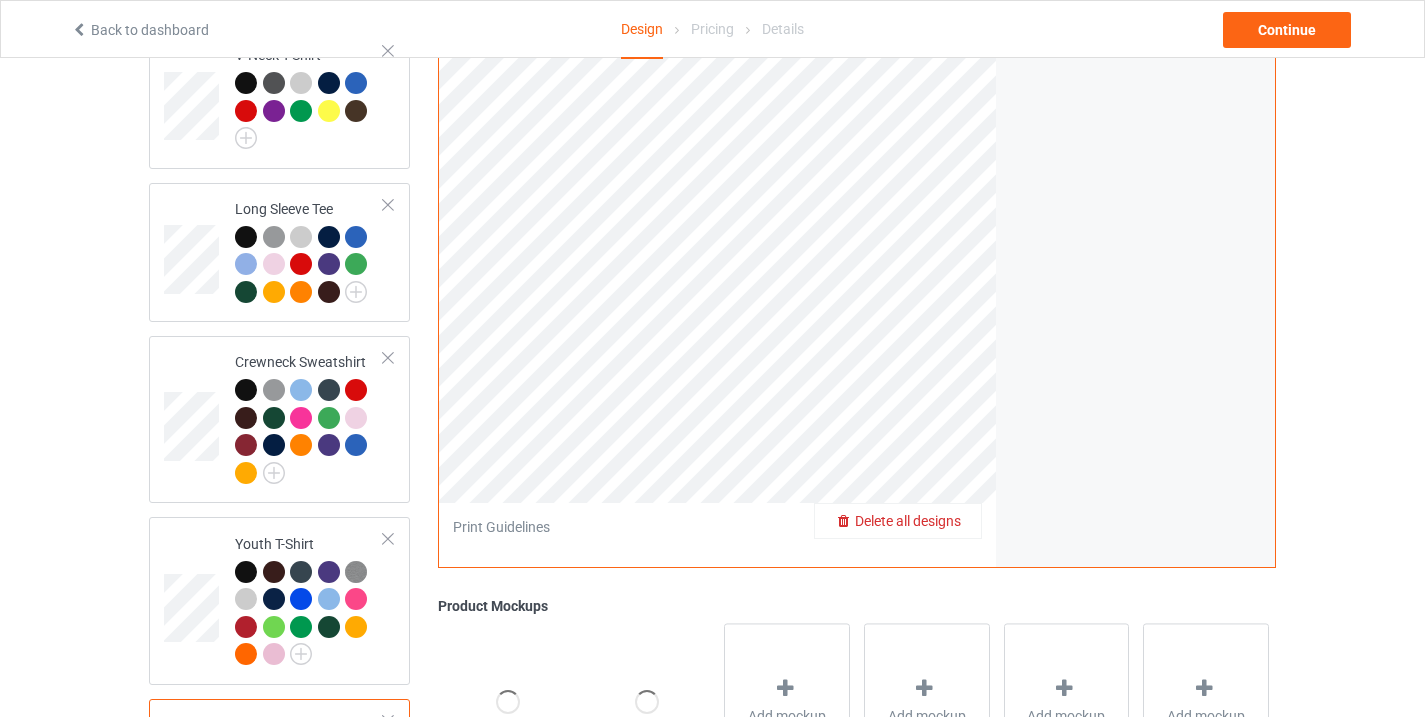 click on "Delete all designs" at bounding box center (908, 521) 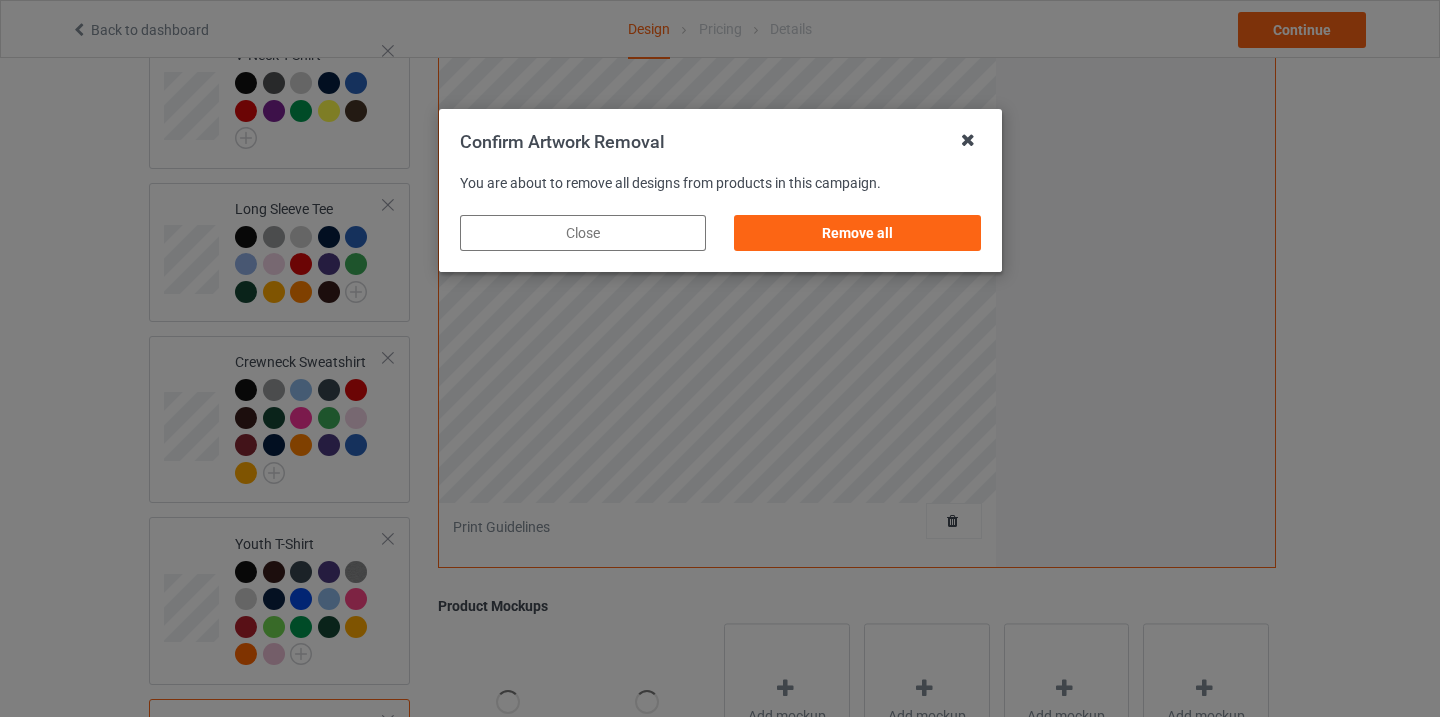 click at bounding box center (968, 140) 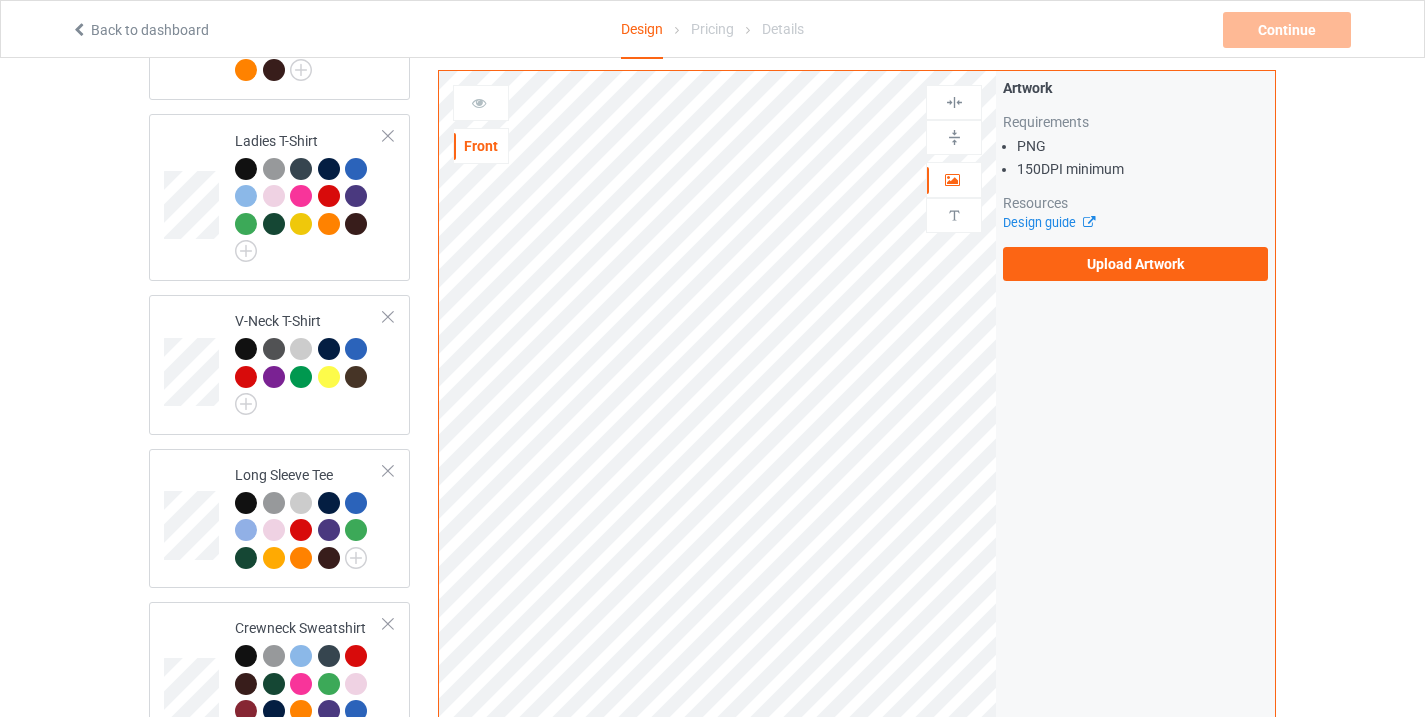 scroll, scrollTop: 601, scrollLeft: 0, axis: vertical 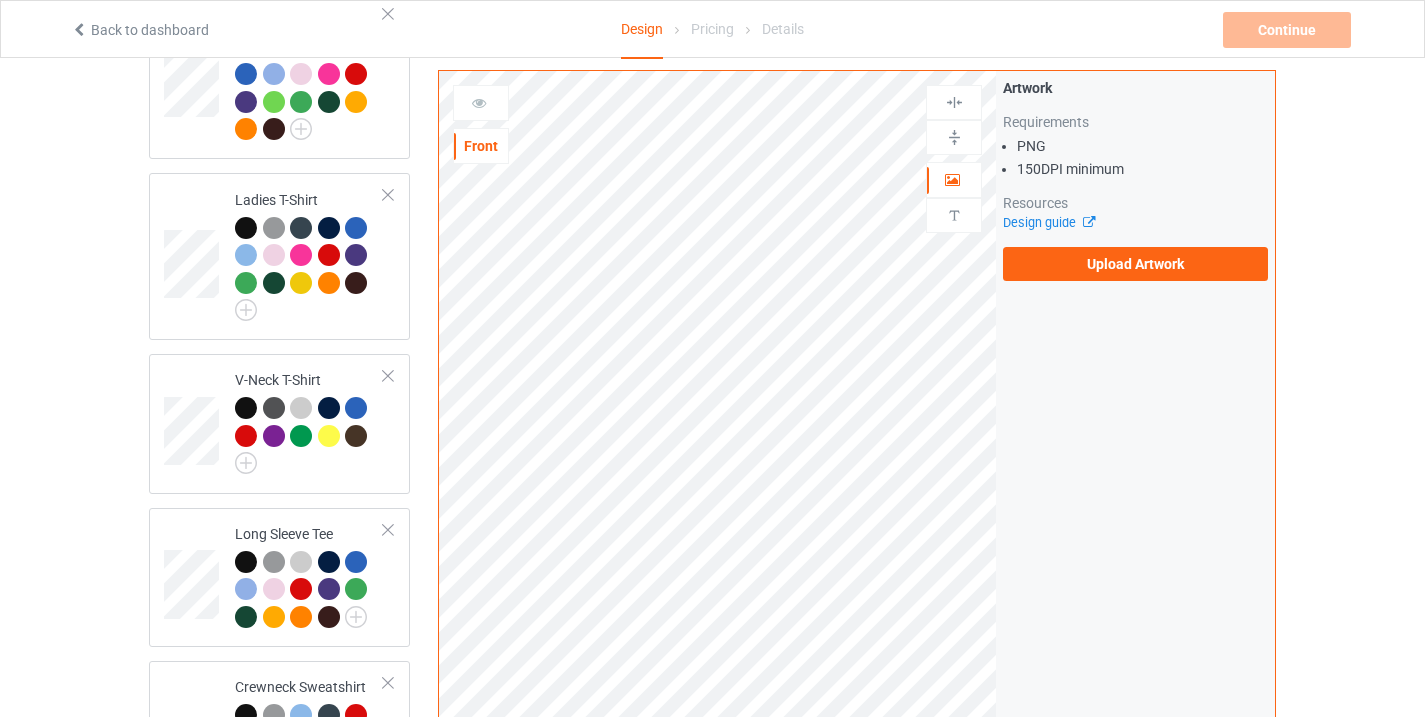 click on "Upload Artwork" at bounding box center [1135, 264] 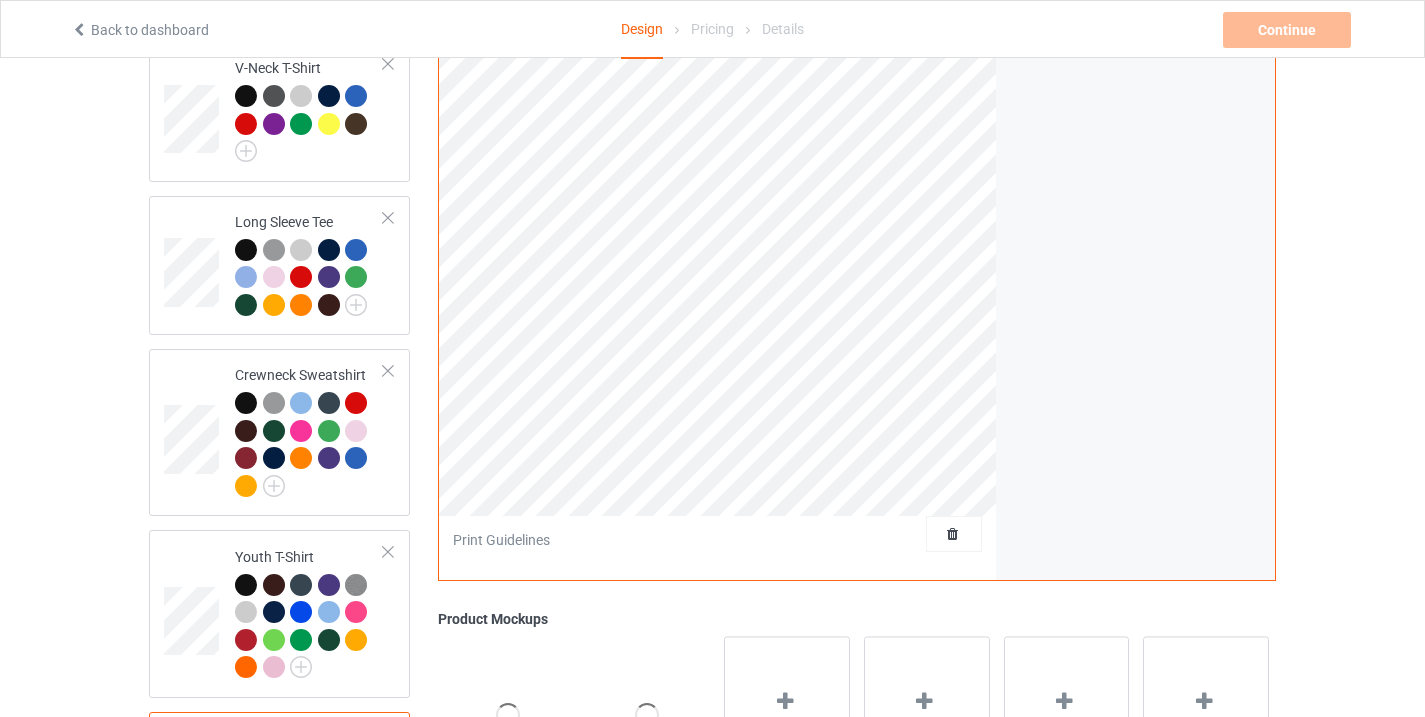 scroll, scrollTop: 1214, scrollLeft: 0, axis: vertical 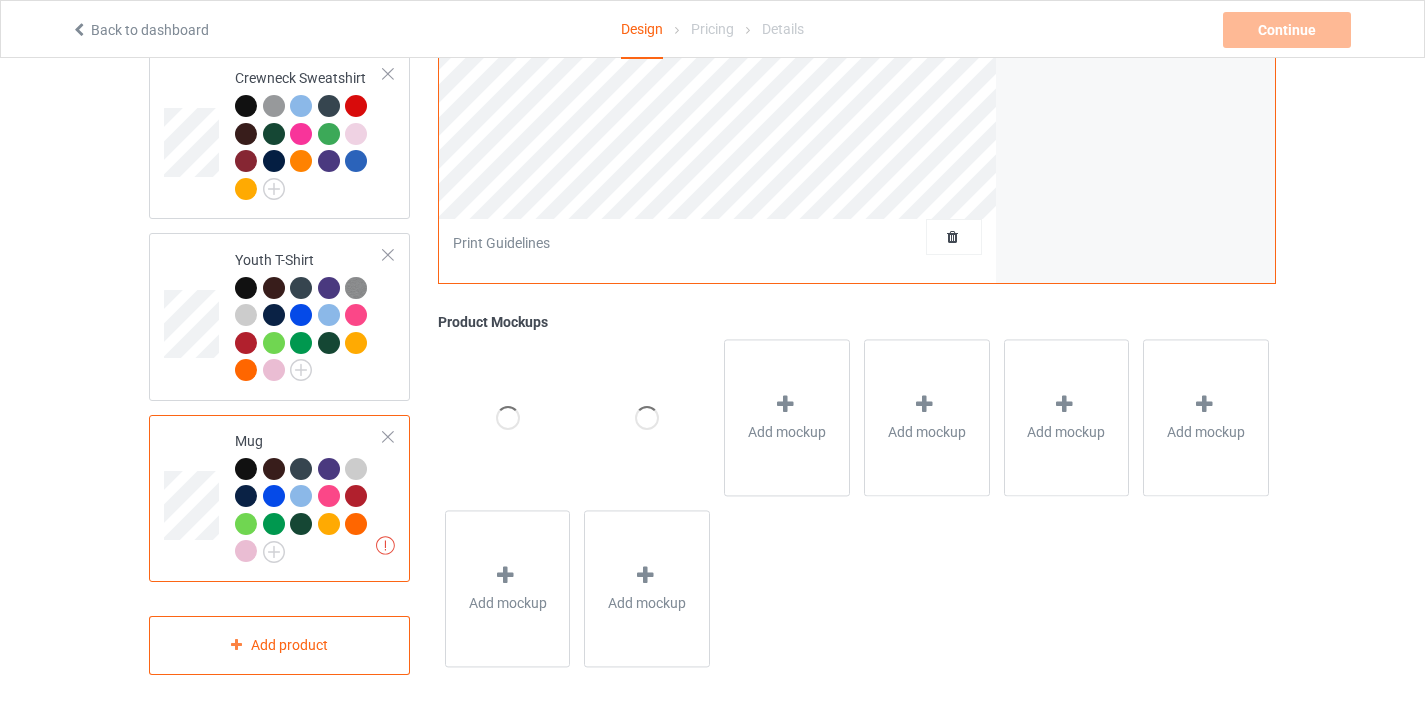 click on "Design Select colors for each of the products and upload an artwork file to design your product. Classic T-Shirt Premium Fit Mens Tee Hooded Sweatshirt Ladies T-Shirt V-Neck T-Shirt Long Sleeve Tee Crewneck Sweatshirt Youth T-Shirt Missing artworks Mug Add product Front Artwork Upload artwork before adding personalization Print Guidelines Artwork Requirements PNG 150  DPI minimum Resources Design guide Upload Artwork Product Mockups Add mockup Add mockup Add mockup Add mockup Add mockup Add mockup" at bounding box center [712, -218] 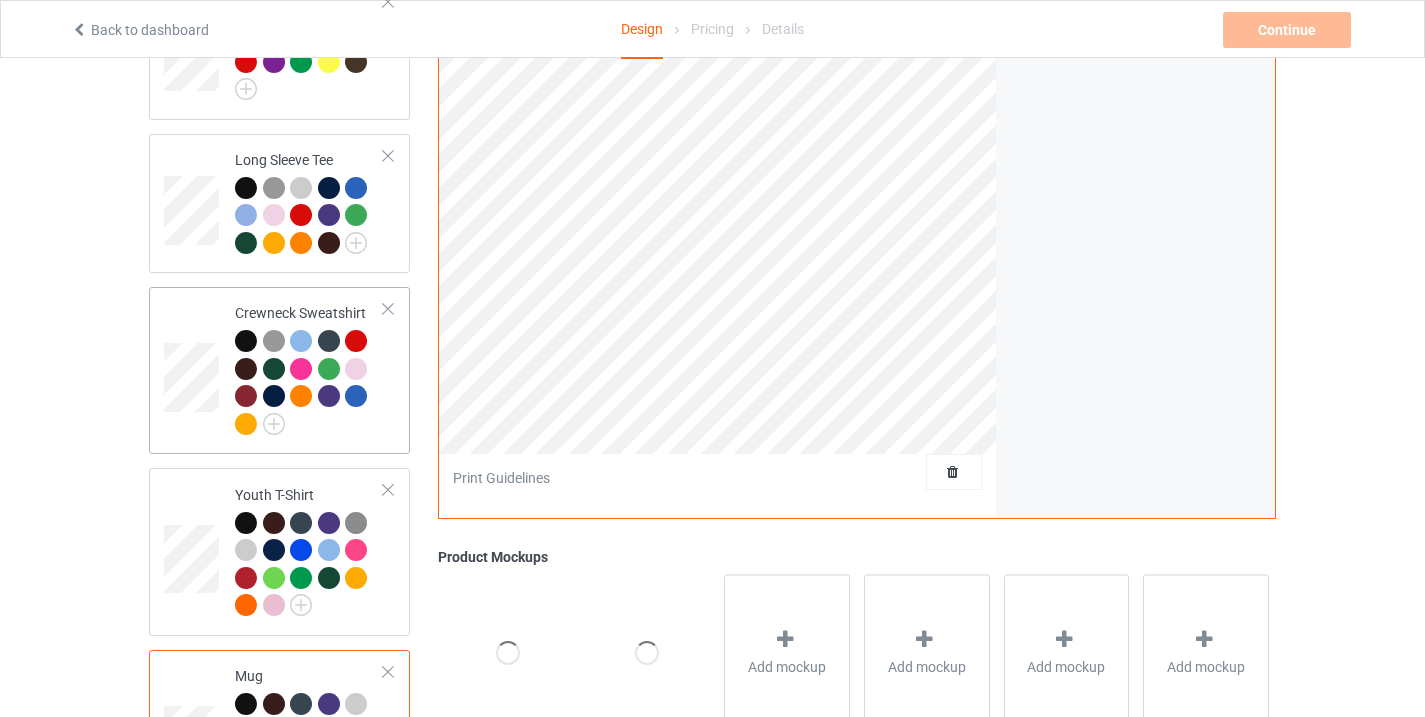 scroll, scrollTop: 1214, scrollLeft: 0, axis: vertical 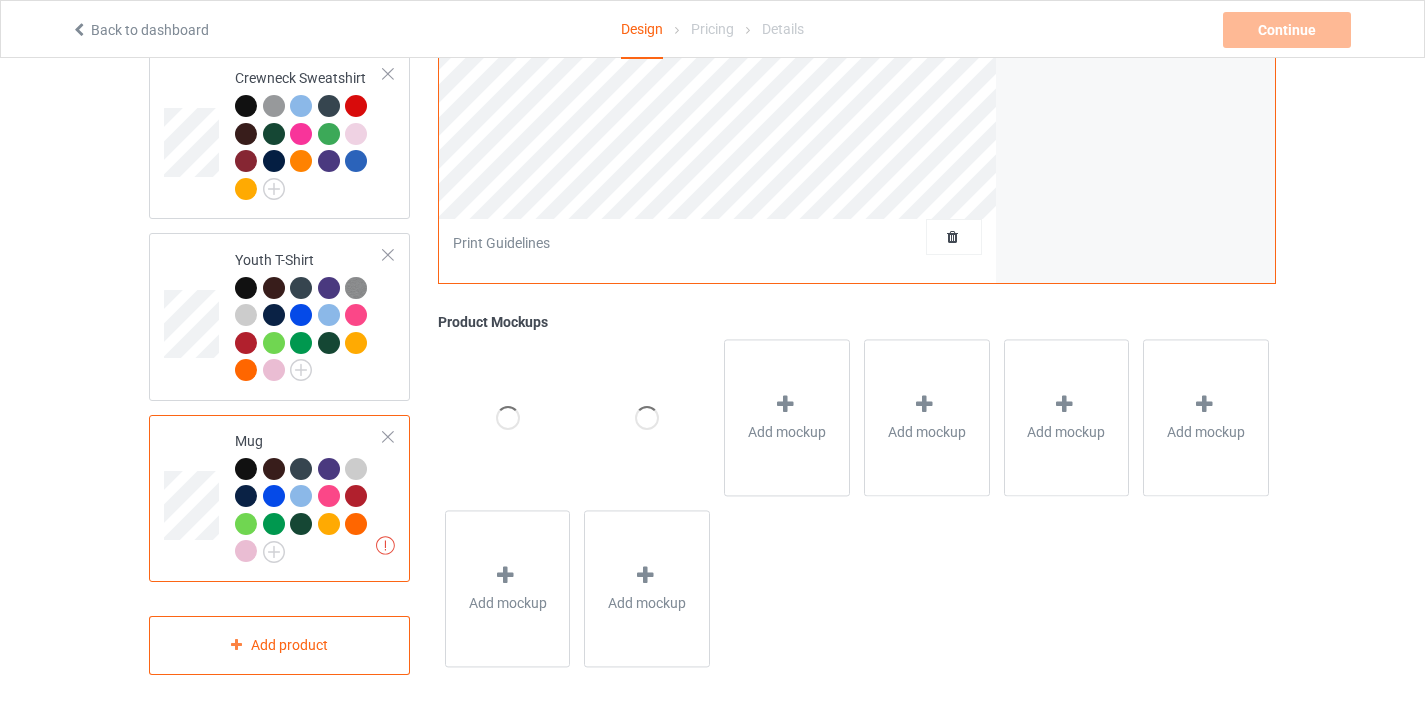click on "Design Select colors for each of the products and upload an artwork file to design your product. Classic T-Shirt Premium Fit Mens Tee Hooded Sweatshirt Ladies T-Shirt V-Neck T-Shirt Long Sleeve Tee Crewneck Sweatshirt Youth T-Shirt Missing artworks Mug Add product Front Artwork Upload artwork before adding personalization Print Guidelines Artwork Requirements PNG 150  DPI minimum Resources Design guide Upload Artwork Product Mockups Add mockup Add mockup Add mockup Add mockup Add mockup Add mockup" at bounding box center (712, -218) 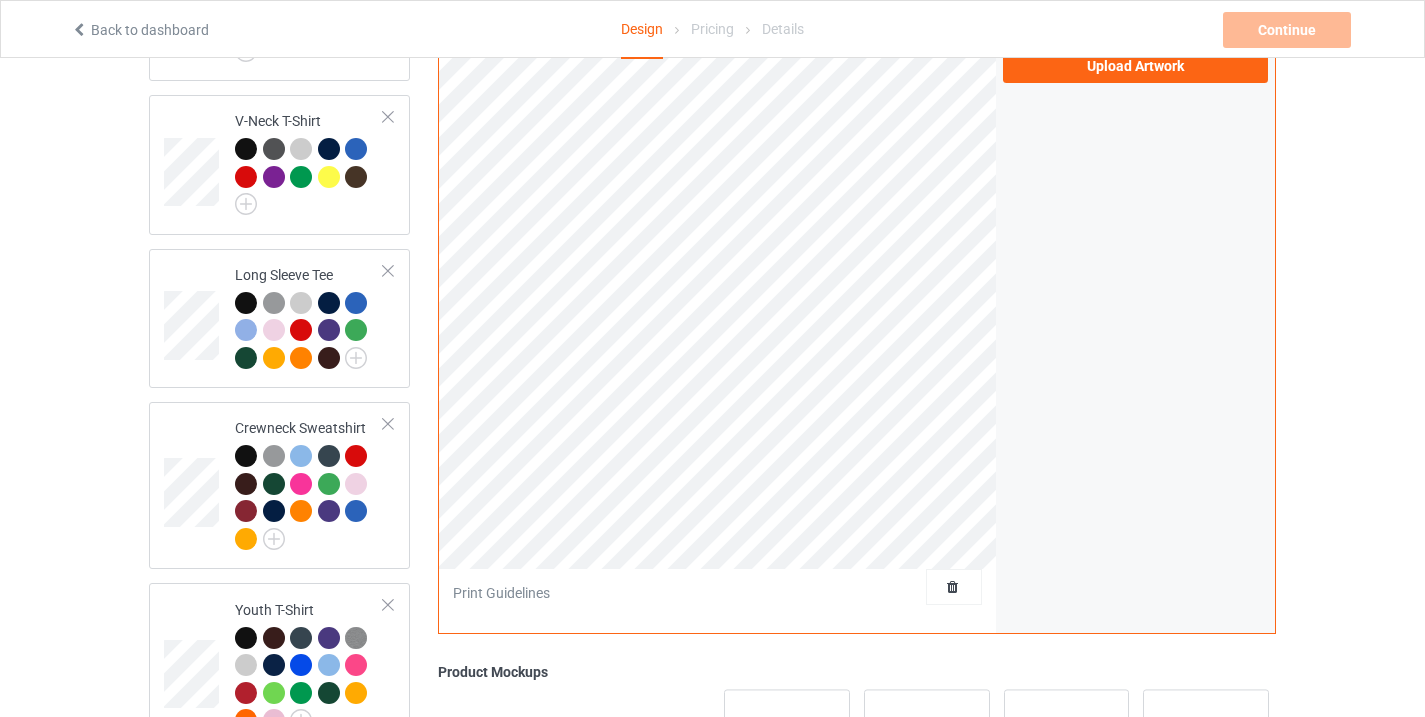 scroll, scrollTop: 759, scrollLeft: 0, axis: vertical 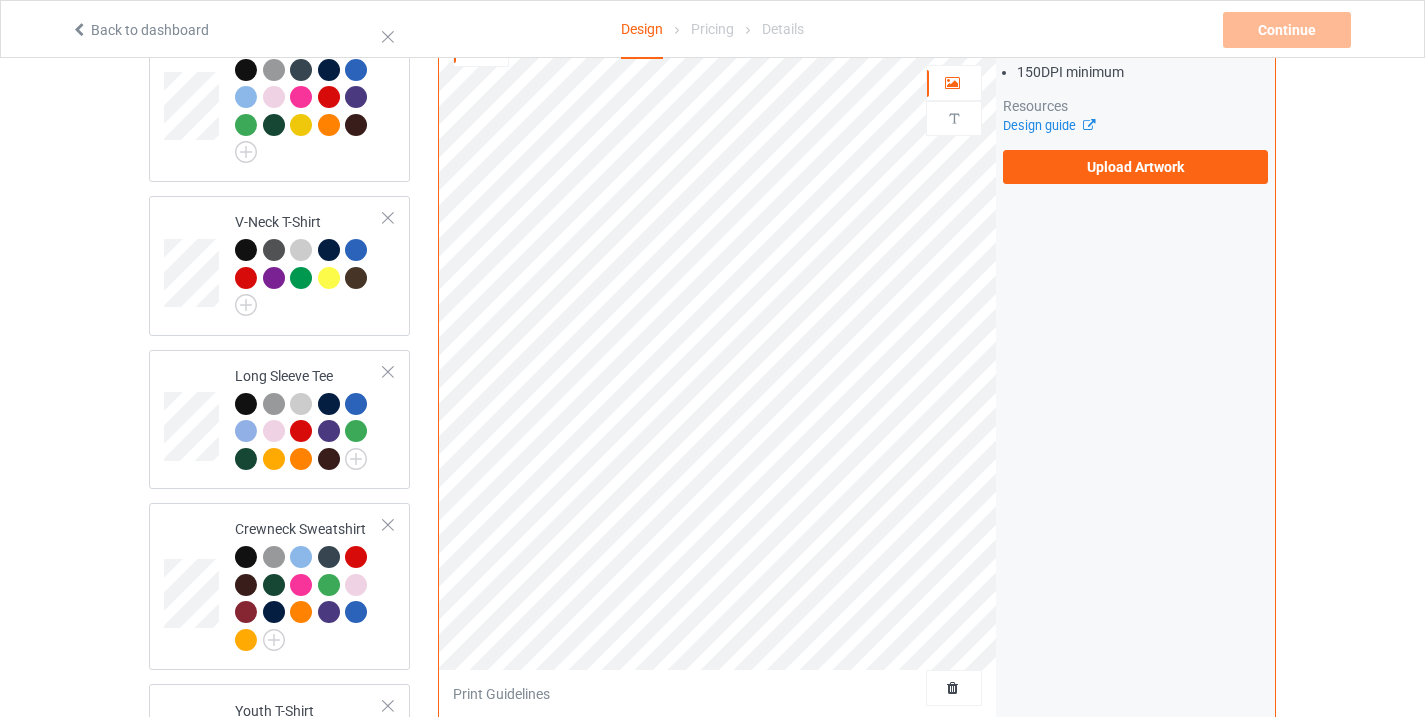click on "Upload Artwork" at bounding box center (1135, 167) 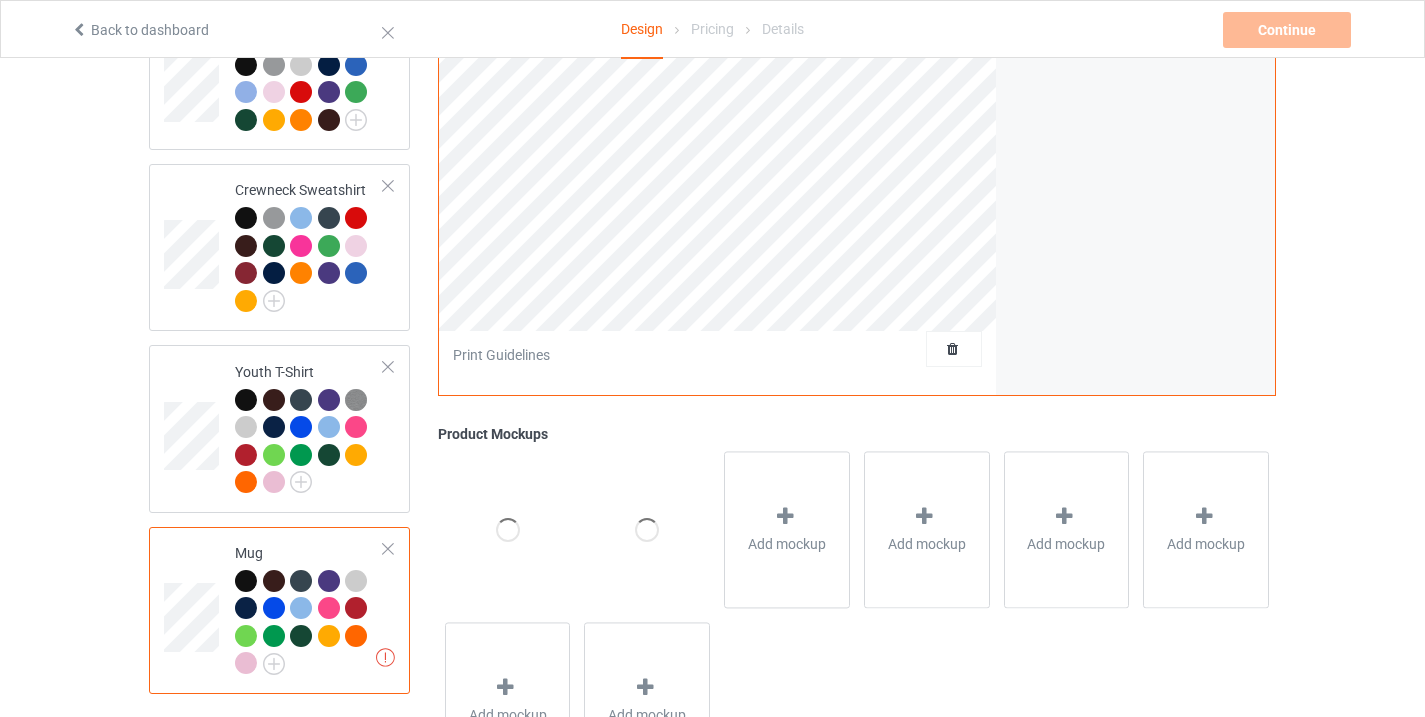 scroll, scrollTop: 1214, scrollLeft: 0, axis: vertical 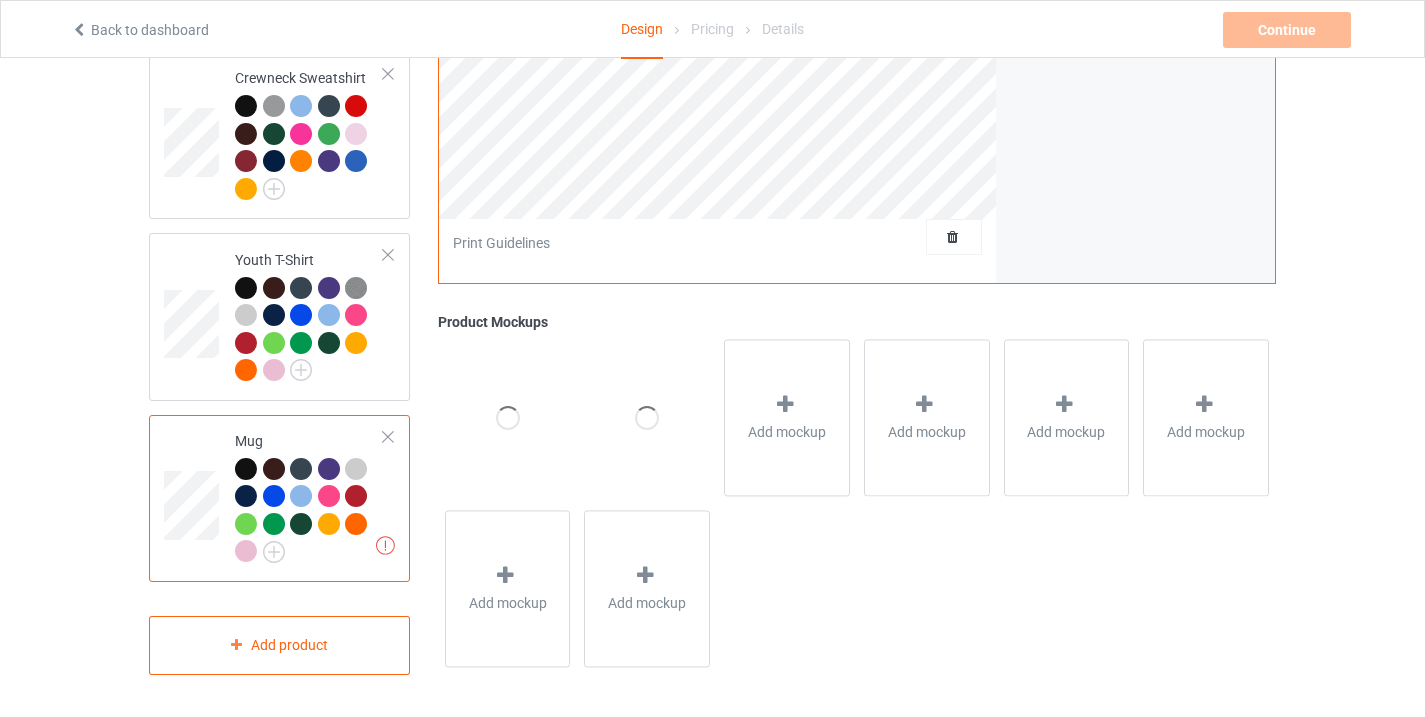 click on "Missing artworks Mug" at bounding box center [279, 498] 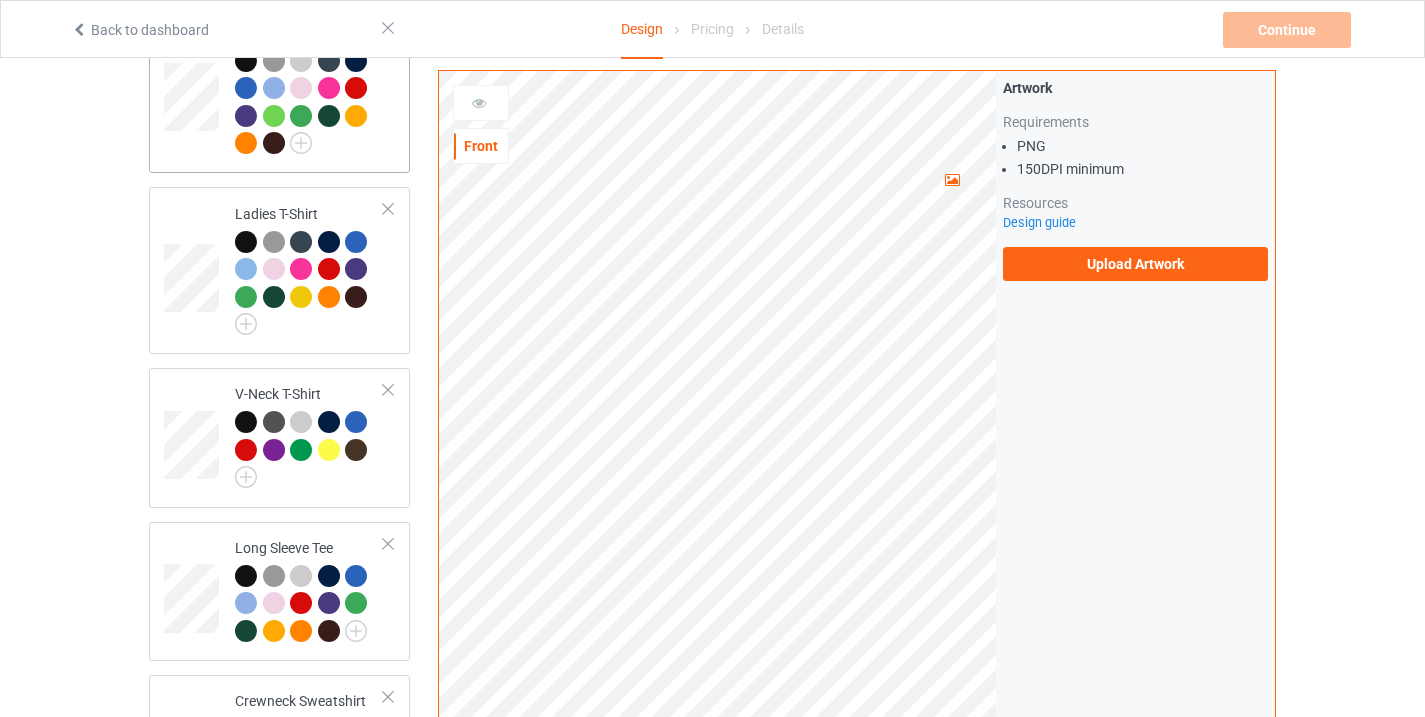 scroll, scrollTop: 263, scrollLeft: 0, axis: vertical 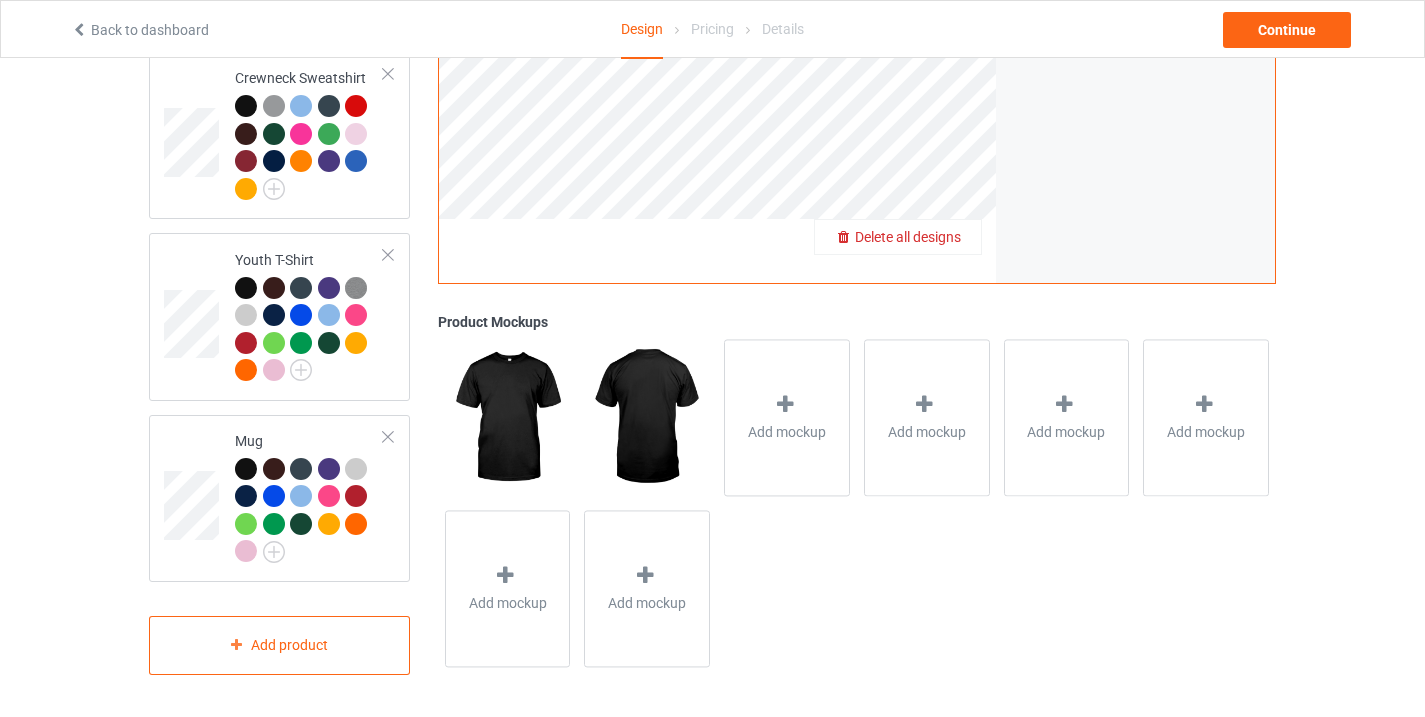 click on "Delete all designs" at bounding box center [908, 237] 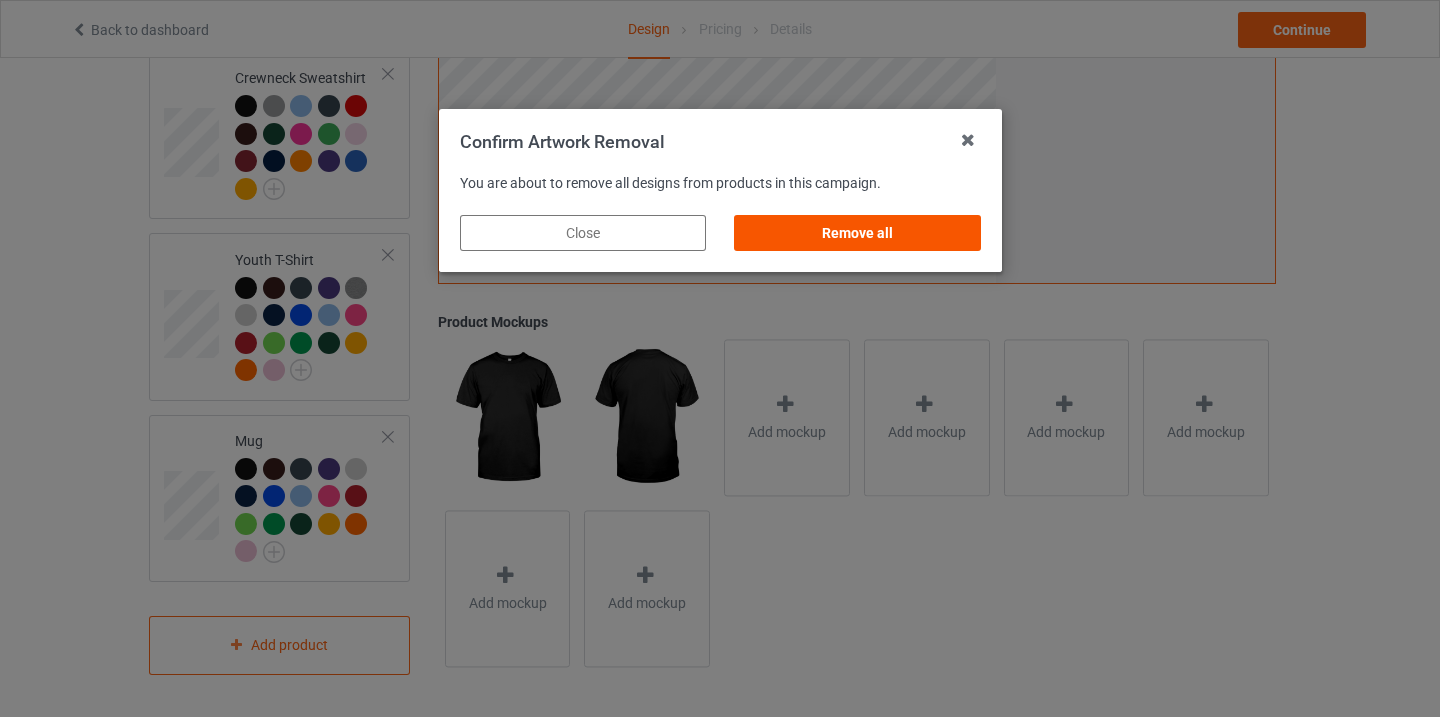 click on "Remove all" at bounding box center [857, 233] 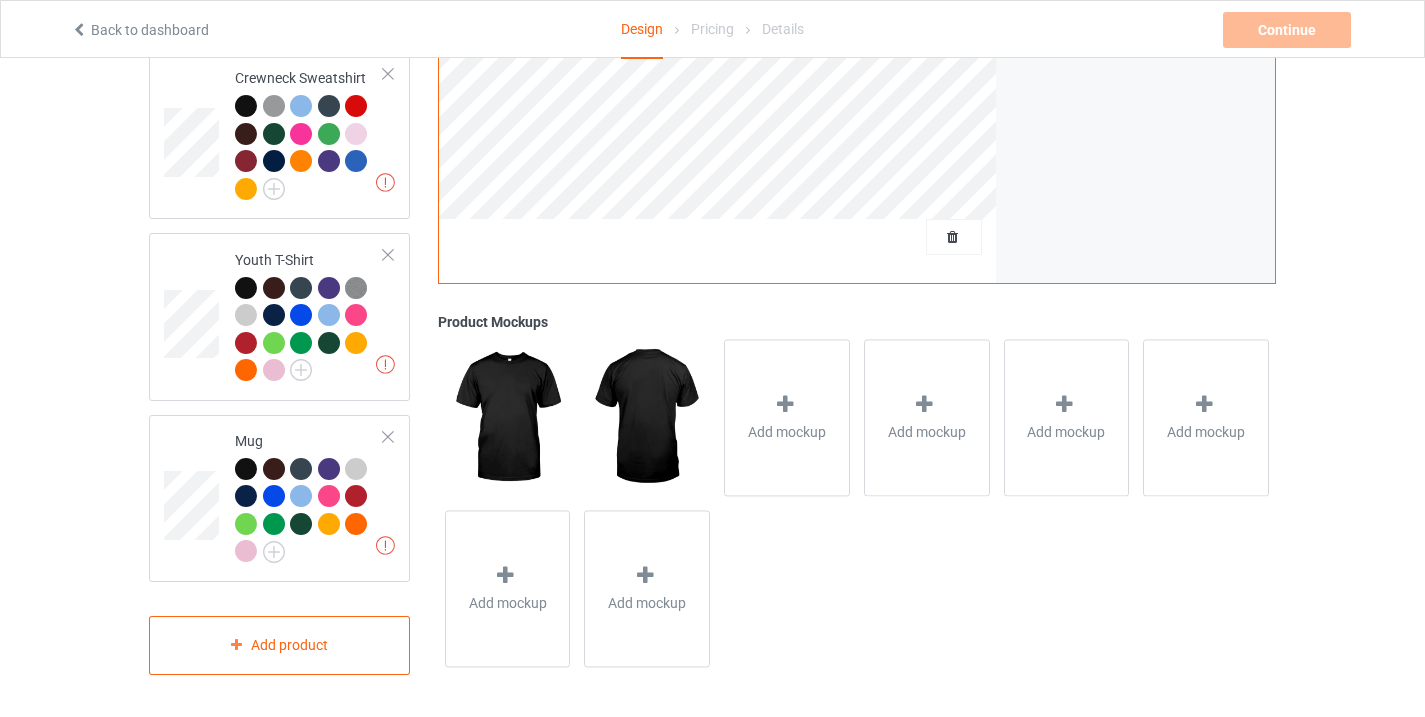 scroll, scrollTop: 0, scrollLeft: 0, axis: both 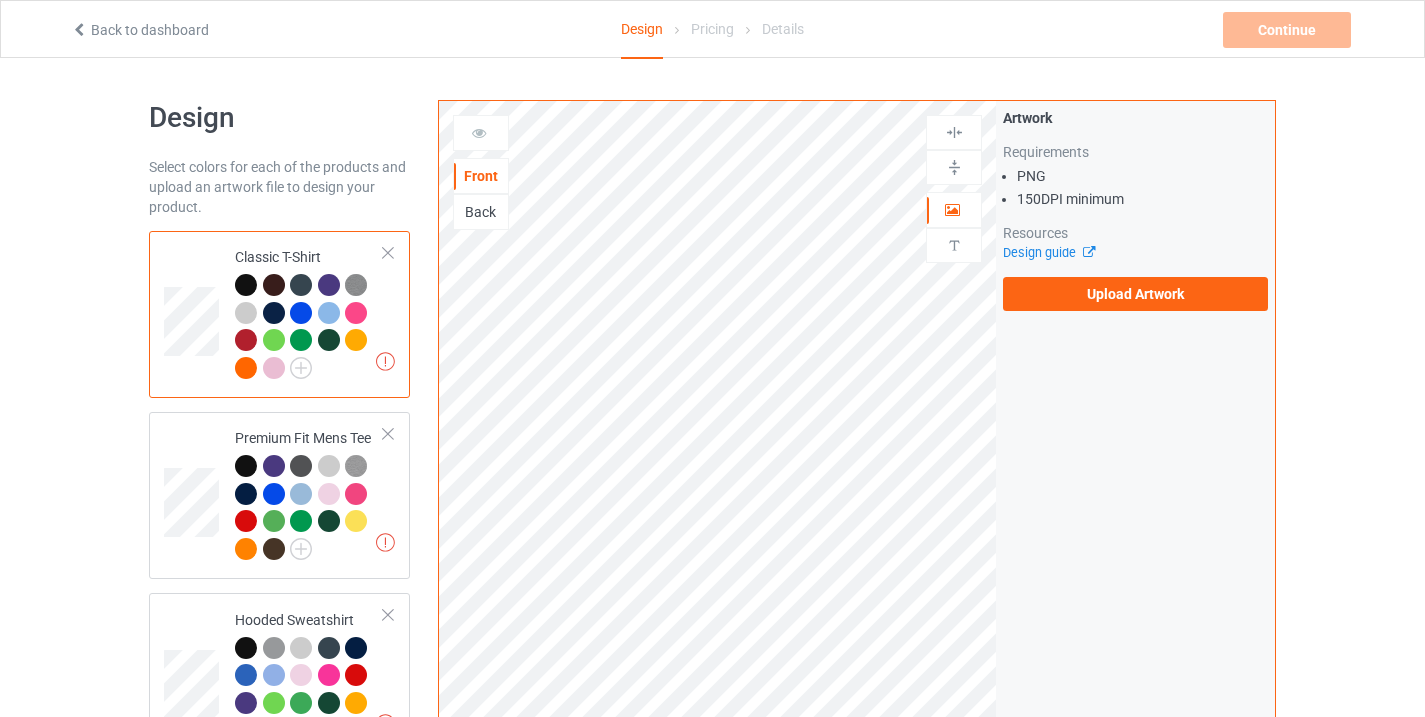 click on "Upload Artwork" at bounding box center (1135, 294) 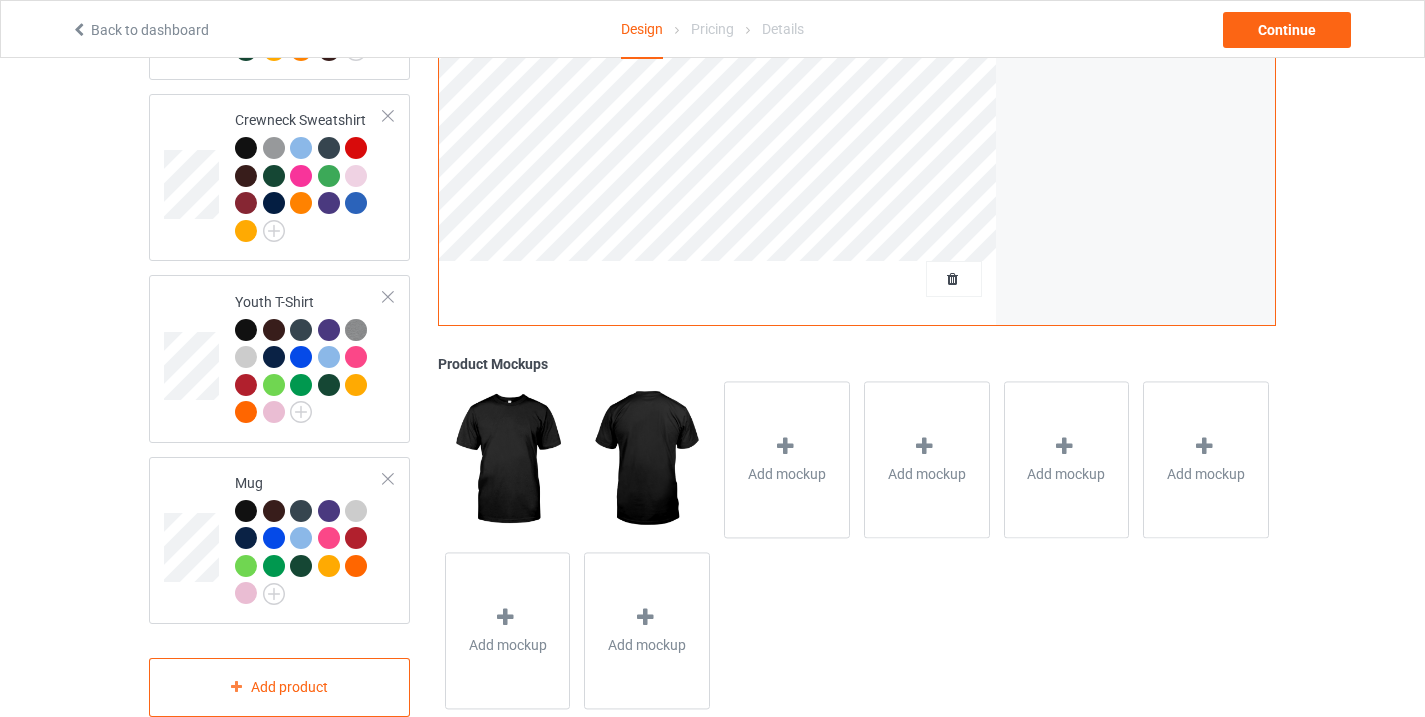 scroll, scrollTop: 1214, scrollLeft: 0, axis: vertical 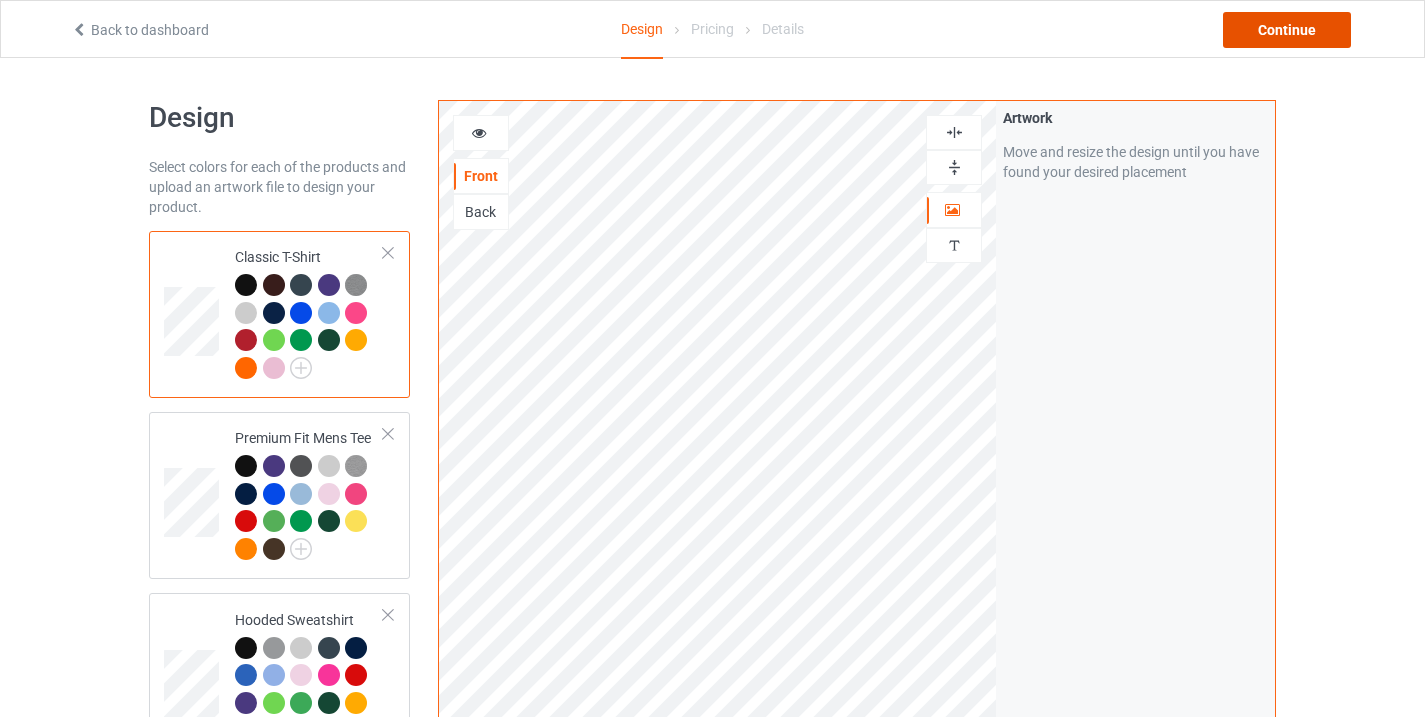 click on "Continue" at bounding box center (1287, 30) 